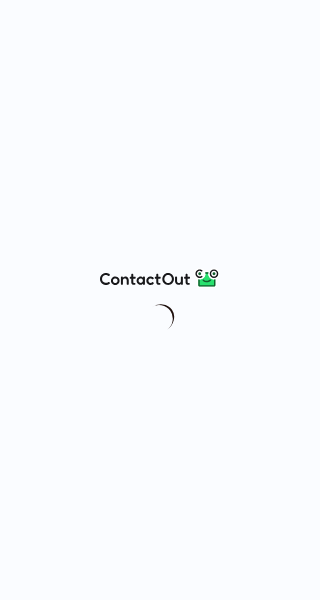 scroll, scrollTop: 0, scrollLeft: 0, axis: both 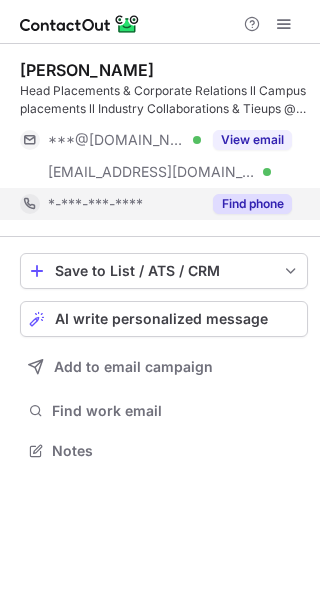 click on "Find phone" at bounding box center [252, 204] 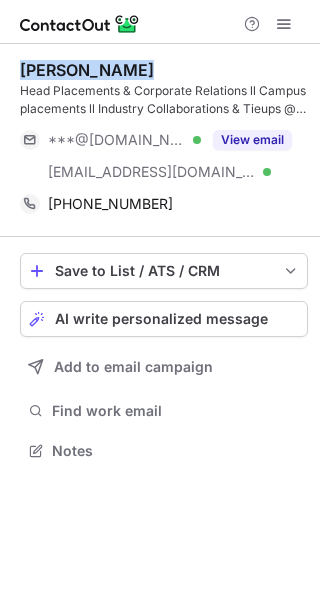 drag, startPoint x: 17, startPoint y: 67, endPoint x: 164, endPoint y: 69, distance: 147.01361 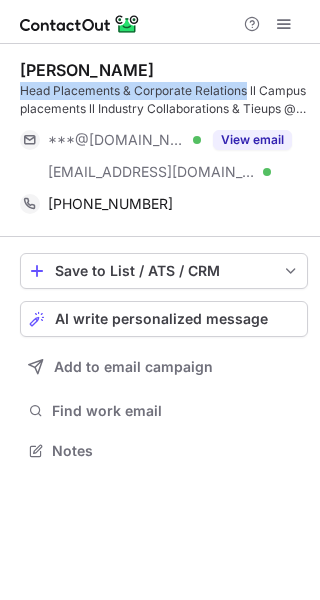 drag, startPoint x: 17, startPoint y: 89, endPoint x: 243, endPoint y: 85, distance: 226.0354 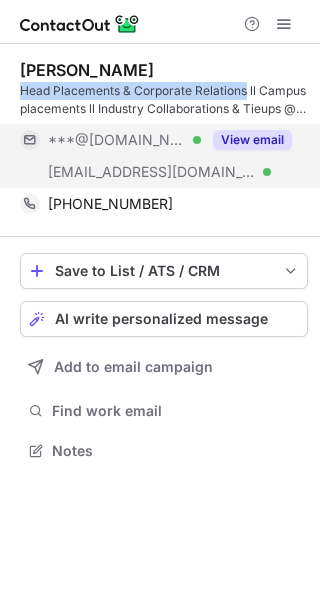 click on "View email" at bounding box center (252, 140) 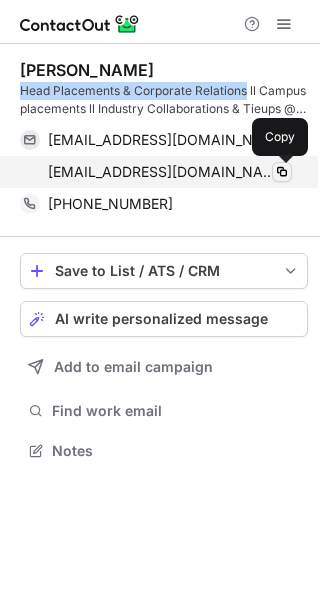 click at bounding box center (282, 172) 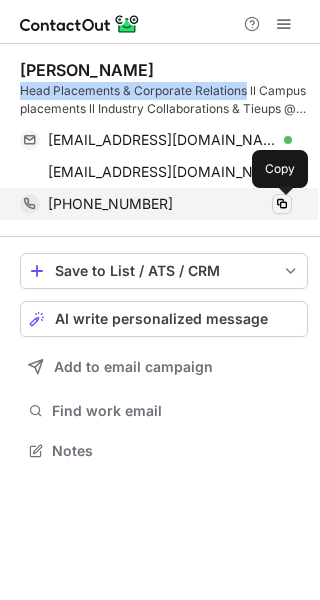 click at bounding box center (282, 204) 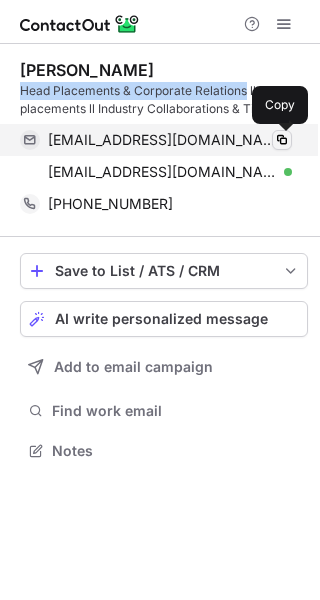 click at bounding box center (282, 140) 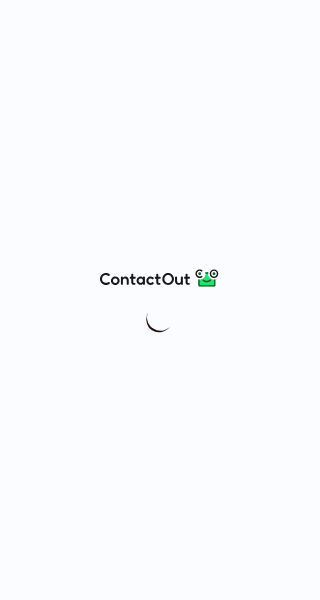 scroll, scrollTop: 0, scrollLeft: 0, axis: both 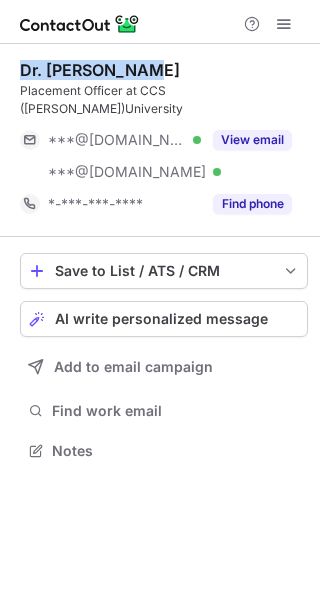 drag, startPoint x: 14, startPoint y: 67, endPoint x: 180, endPoint y: 57, distance: 166.30093 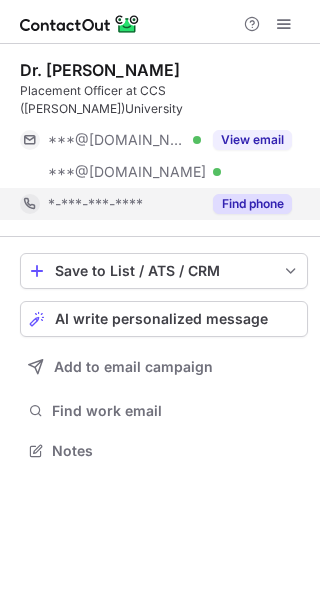 click on "Find phone" at bounding box center [246, 204] 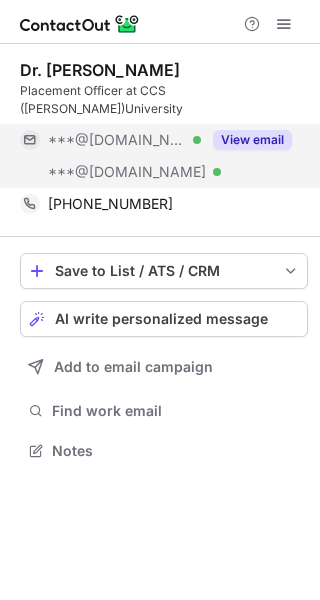 click on "View email" at bounding box center [246, 140] 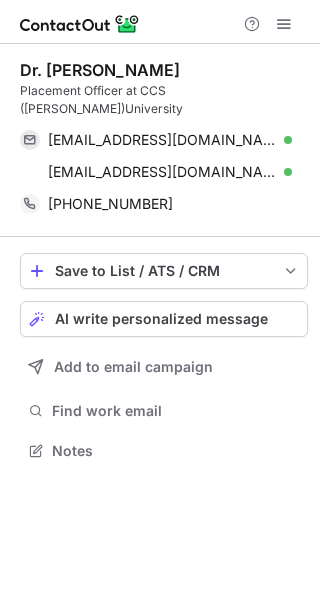 drag, startPoint x: 12, startPoint y: 85, endPoint x: 257, endPoint y: 116, distance: 246.95343 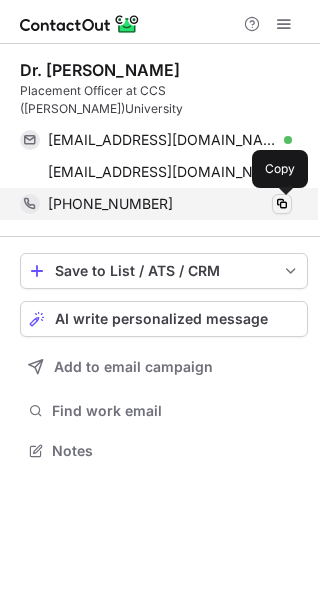 click at bounding box center (282, 204) 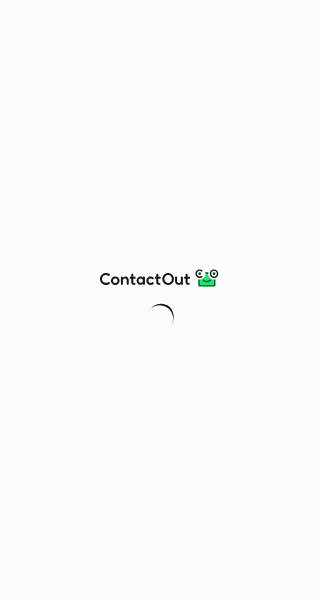 scroll, scrollTop: 0, scrollLeft: 0, axis: both 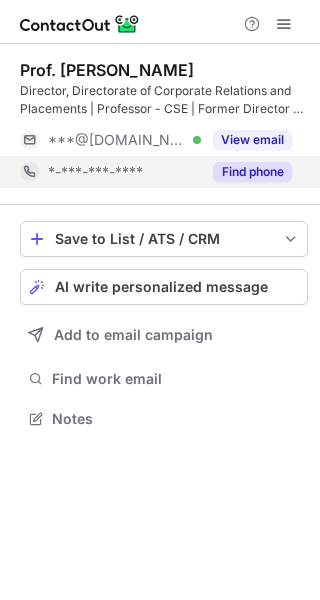 click on "Find phone" at bounding box center (252, 172) 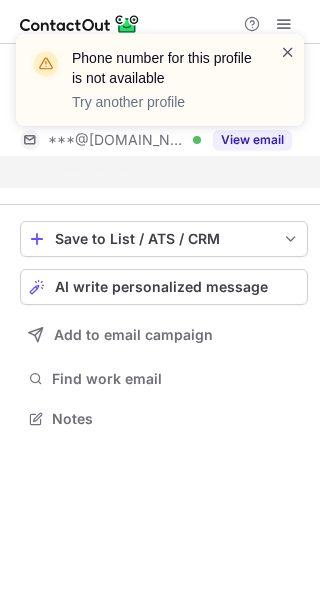 click at bounding box center (288, 52) 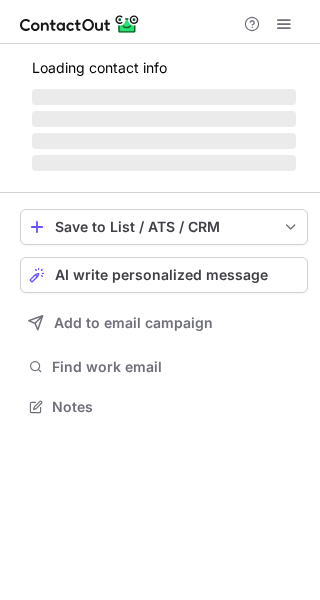 scroll, scrollTop: 0, scrollLeft: 0, axis: both 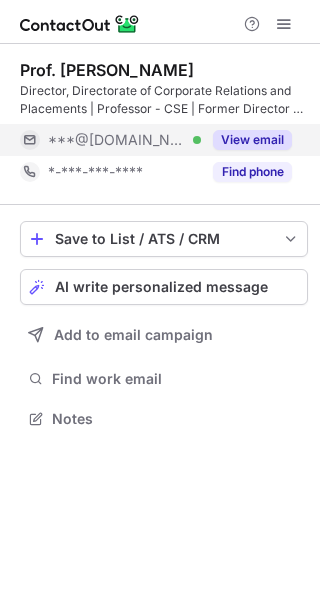 click on "View email" at bounding box center (252, 140) 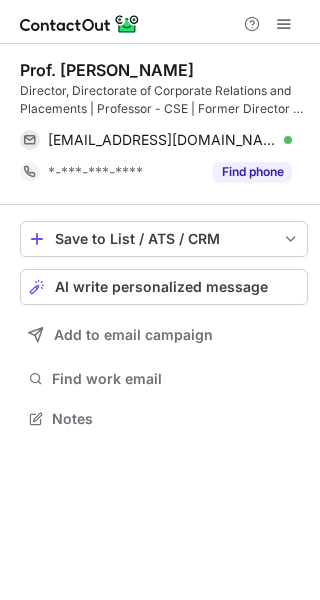 drag, startPoint x: 17, startPoint y: 67, endPoint x: 240, endPoint y: 76, distance: 223.18153 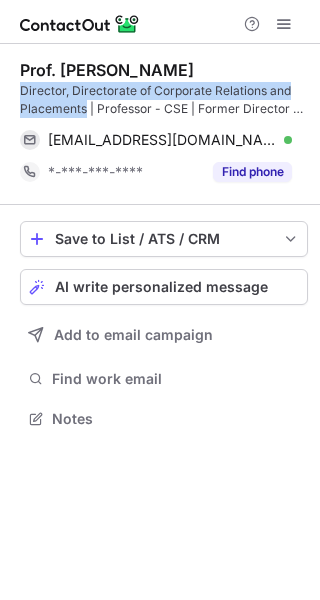 drag, startPoint x: 19, startPoint y: 92, endPoint x: 83, endPoint y: 113, distance: 67.357254 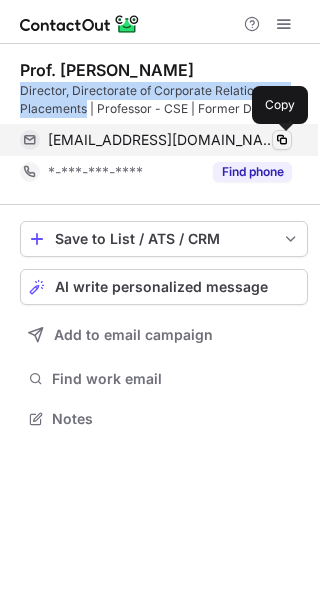 click at bounding box center [282, 140] 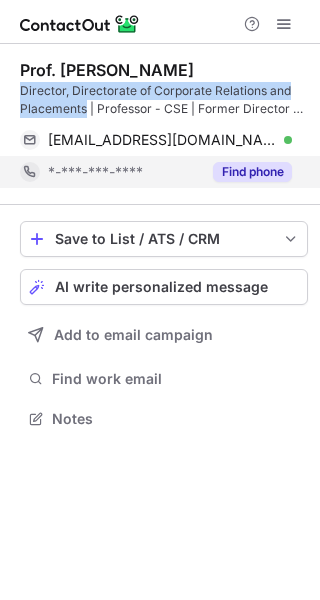 click on "Find phone" at bounding box center (252, 172) 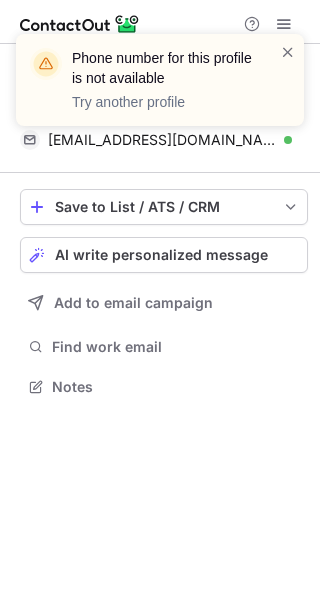 scroll, scrollTop: 372, scrollLeft: 320, axis: both 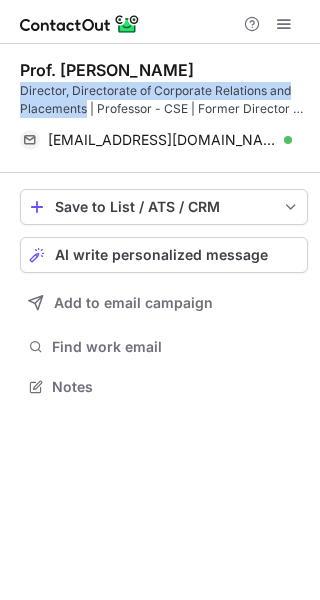 copy on "Director, Directorate of Corporate Relations and Placements" 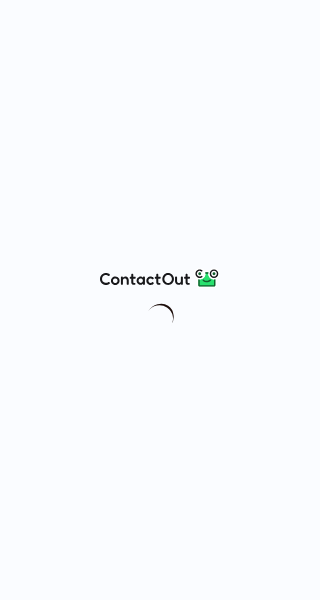 scroll, scrollTop: 0, scrollLeft: 0, axis: both 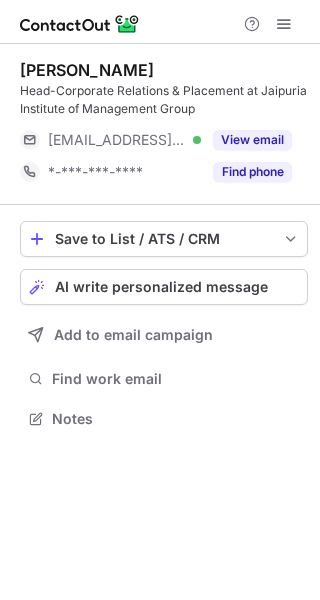 click on "Find phone" at bounding box center (252, 172) 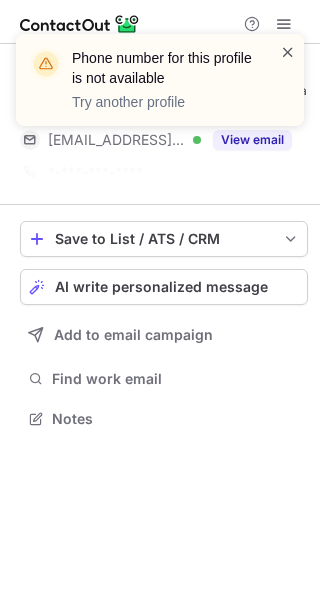 click at bounding box center (288, 52) 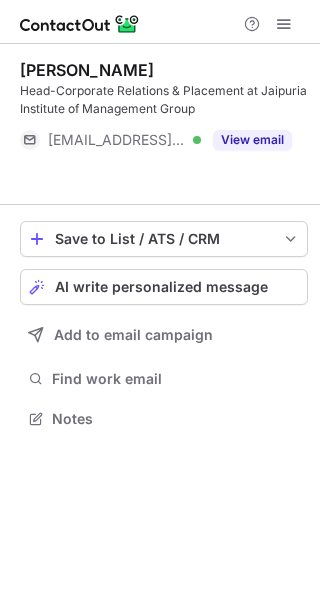 scroll, scrollTop: 372, scrollLeft: 320, axis: both 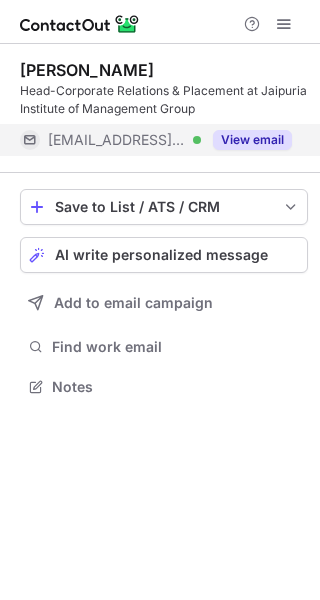 click on "View email" at bounding box center (252, 140) 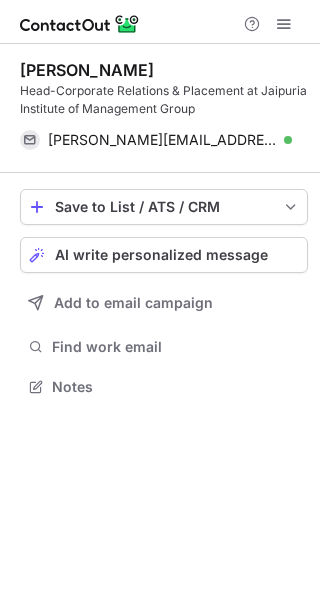 drag, startPoint x: 16, startPoint y: 62, endPoint x: 166, endPoint y: 55, distance: 150.16324 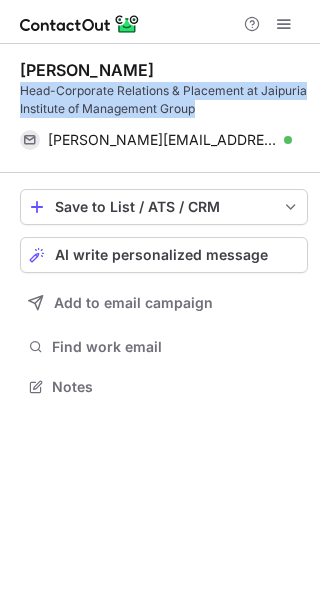 drag, startPoint x: 15, startPoint y: 89, endPoint x: 303, endPoint y: 107, distance: 288.56195 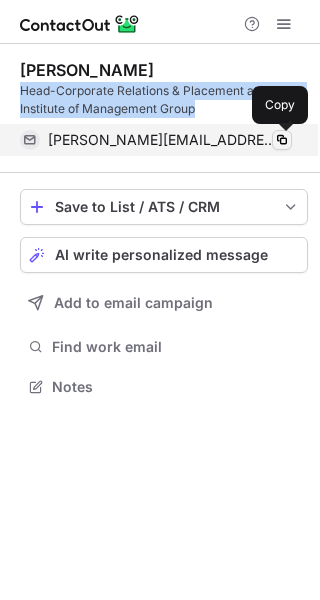 click at bounding box center [282, 140] 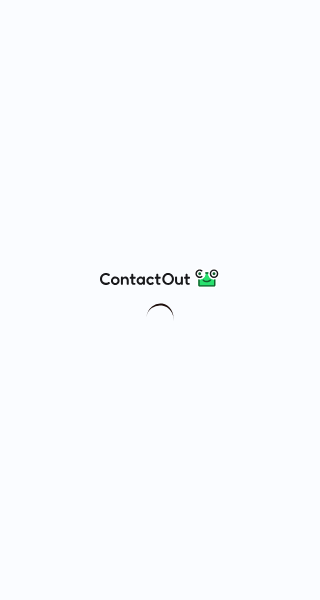 scroll, scrollTop: 0, scrollLeft: 0, axis: both 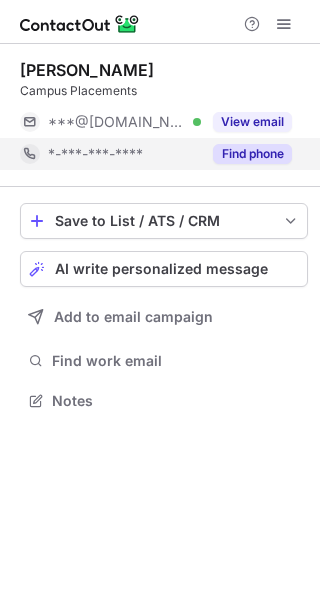 click on "Find phone" at bounding box center (252, 154) 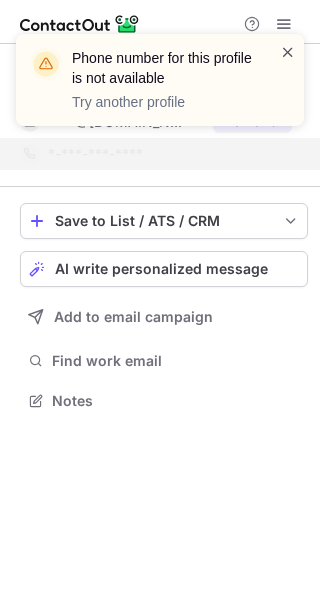 click at bounding box center [288, 52] 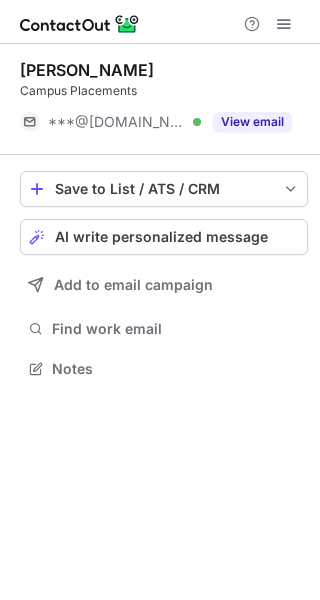 scroll, scrollTop: 354, scrollLeft: 320, axis: both 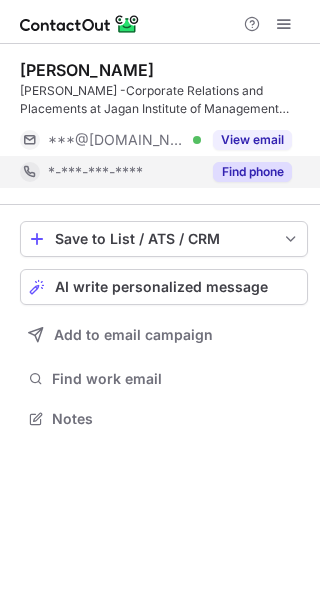 click on "Find phone" at bounding box center [252, 172] 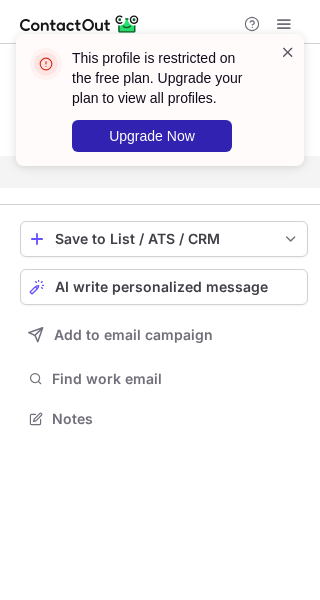 scroll, scrollTop: 372, scrollLeft: 320, axis: both 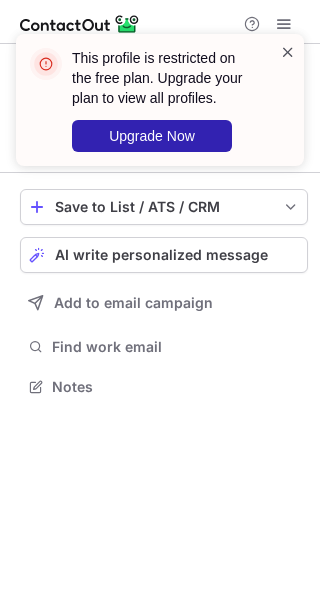 click at bounding box center [288, 52] 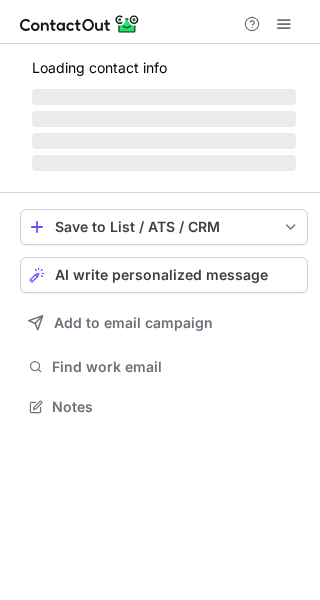 scroll, scrollTop: 0, scrollLeft: 0, axis: both 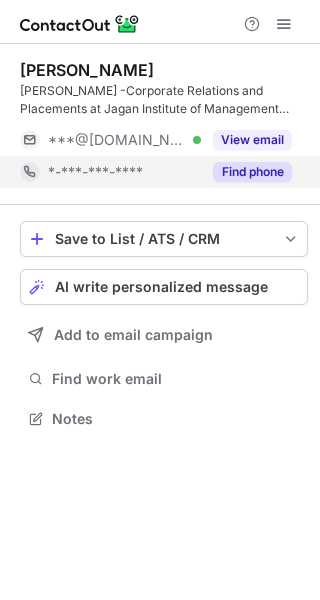 click on "Find phone" at bounding box center (252, 172) 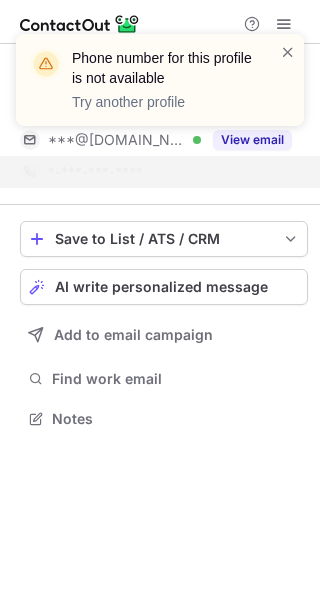 click on "Phone number for this profile is not available Try another profile" at bounding box center (160, 80) 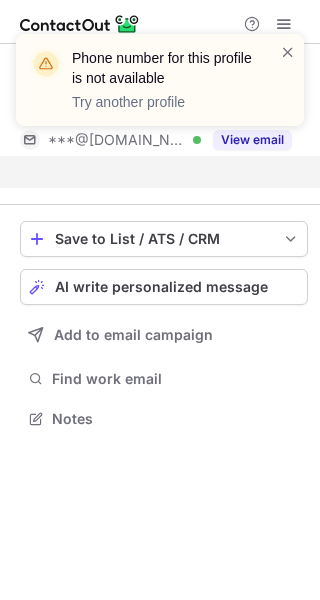scroll, scrollTop: 372, scrollLeft: 320, axis: both 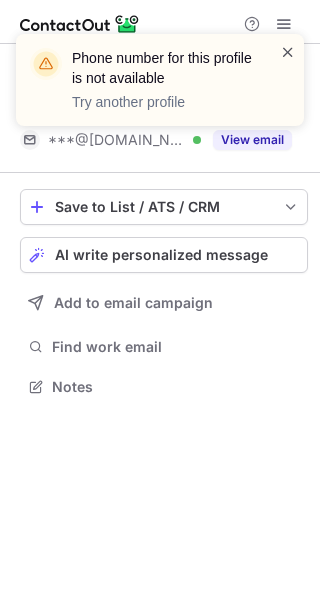 click at bounding box center (288, 52) 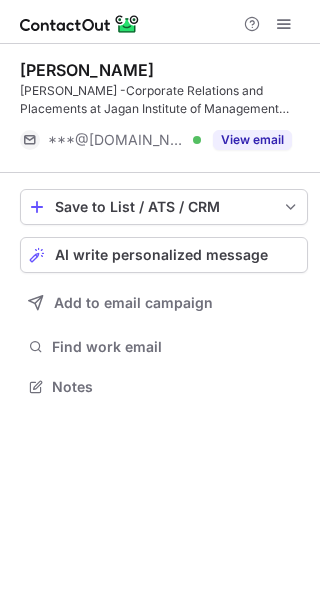 click on "View email" at bounding box center (252, 140) 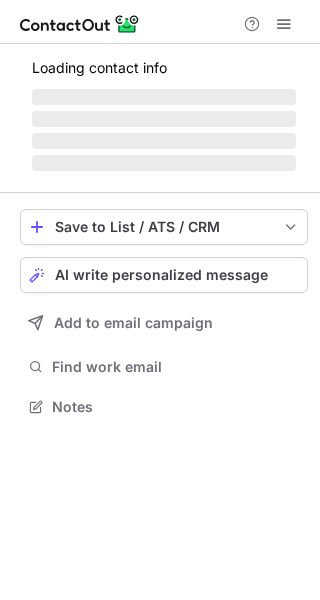 scroll, scrollTop: 0, scrollLeft: 0, axis: both 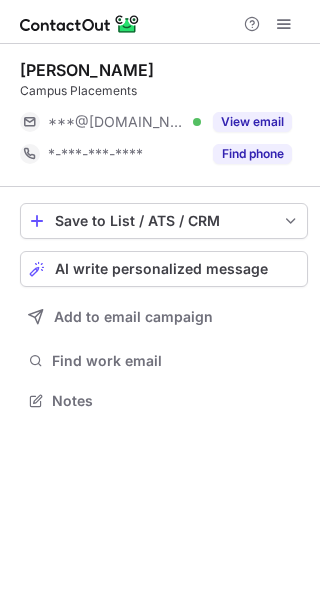 click on "Find phone" at bounding box center [252, 154] 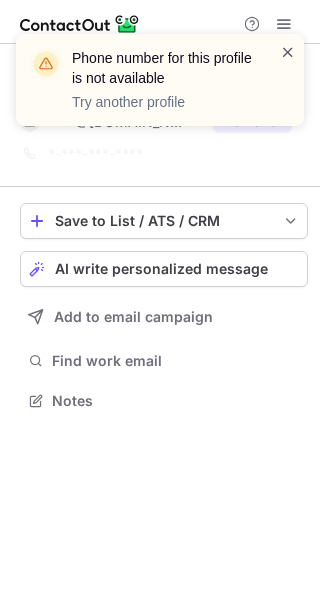 click at bounding box center (288, 52) 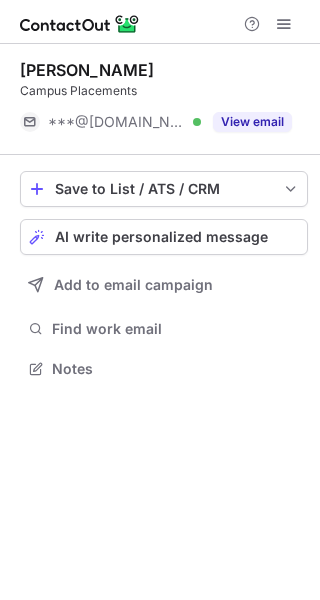 scroll, scrollTop: 354, scrollLeft: 320, axis: both 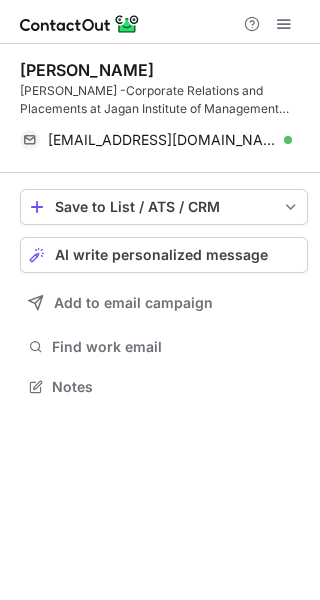 drag, startPoint x: 15, startPoint y: 63, endPoint x: 177, endPoint y: 68, distance: 162.07715 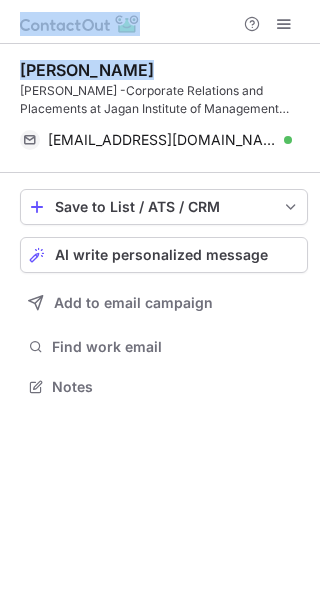 drag, startPoint x: 21, startPoint y: 88, endPoint x: 379, endPoint y: 107, distance: 358.50385 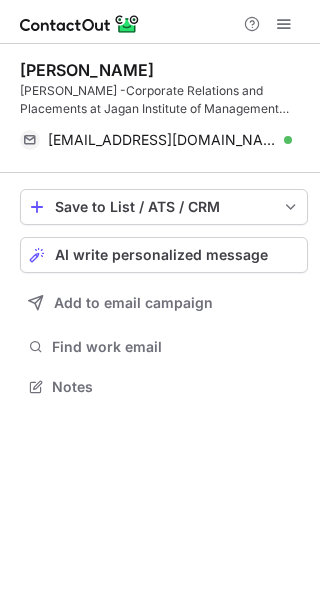 click on "[PERSON_NAME] -Corporate Relations and Placements at Jagan Institute of Management Studies (JIMS, Rohini Sector-5)" at bounding box center (164, 100) 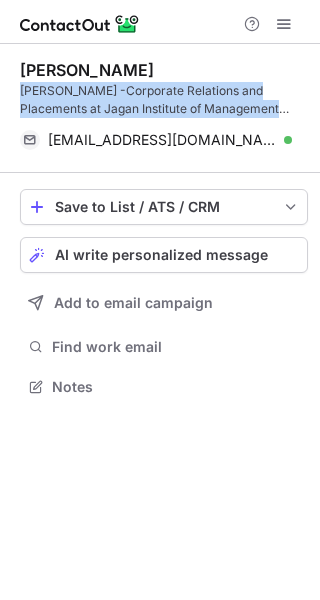 drag, startPoint x: 18, startPoint y: 90, endPoint x: 277, endPoint y: 107, distance: 259.5573 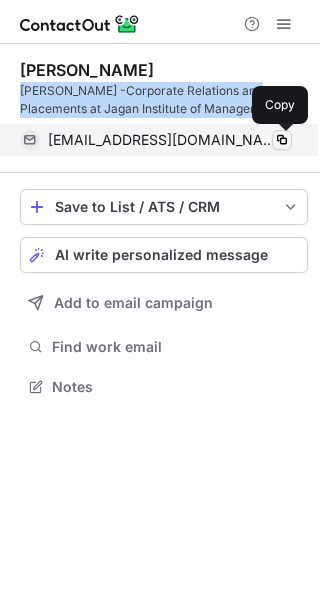 click at bounding box center [282, 140] 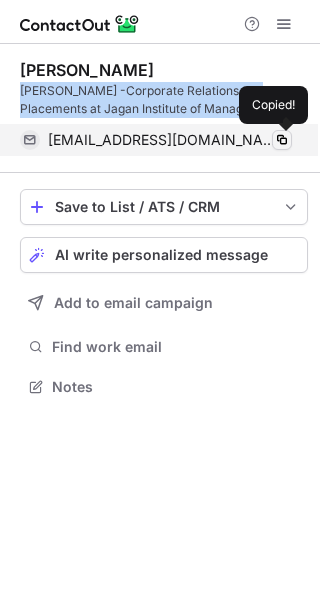 type 